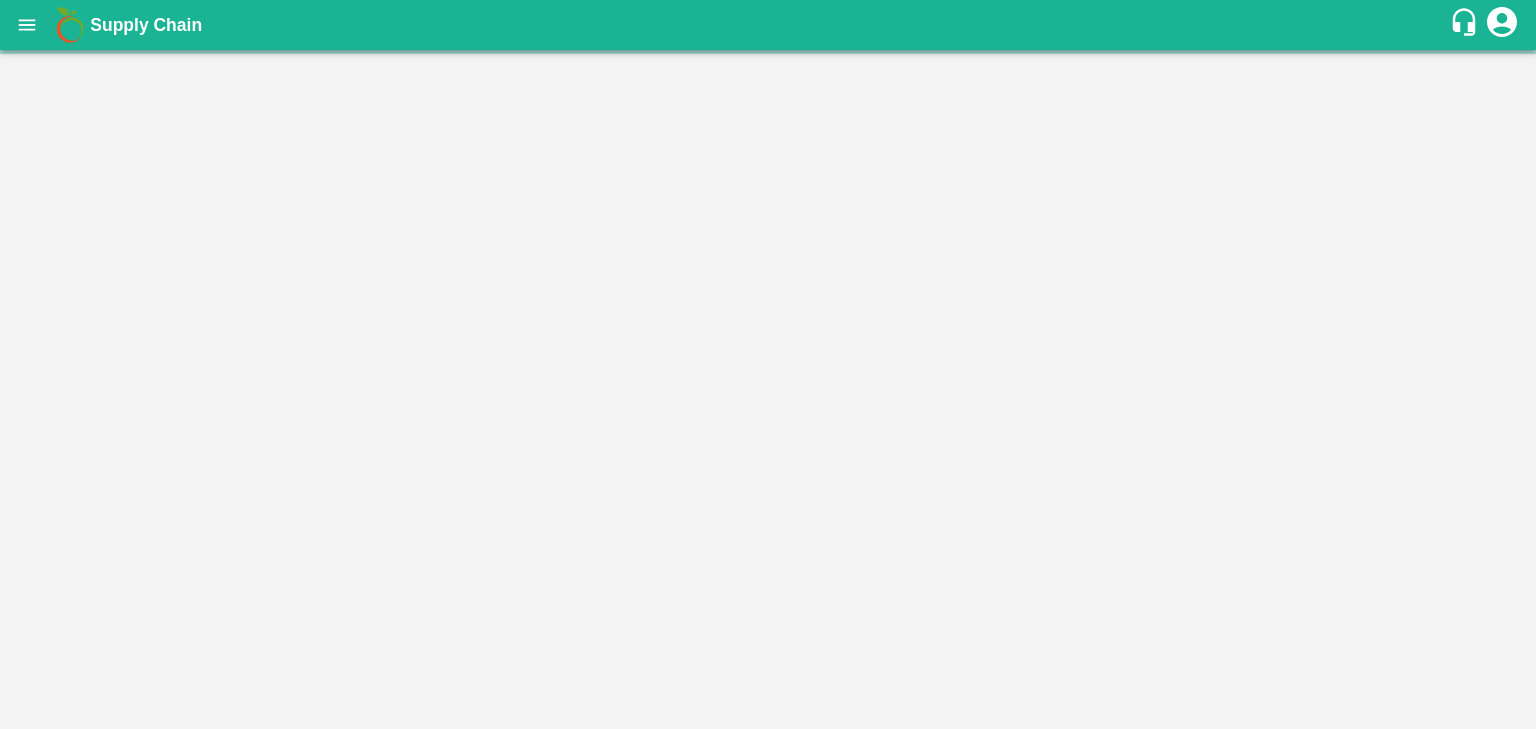 scroll, scrollTop: 0, scrollLeft: 0, axis: both 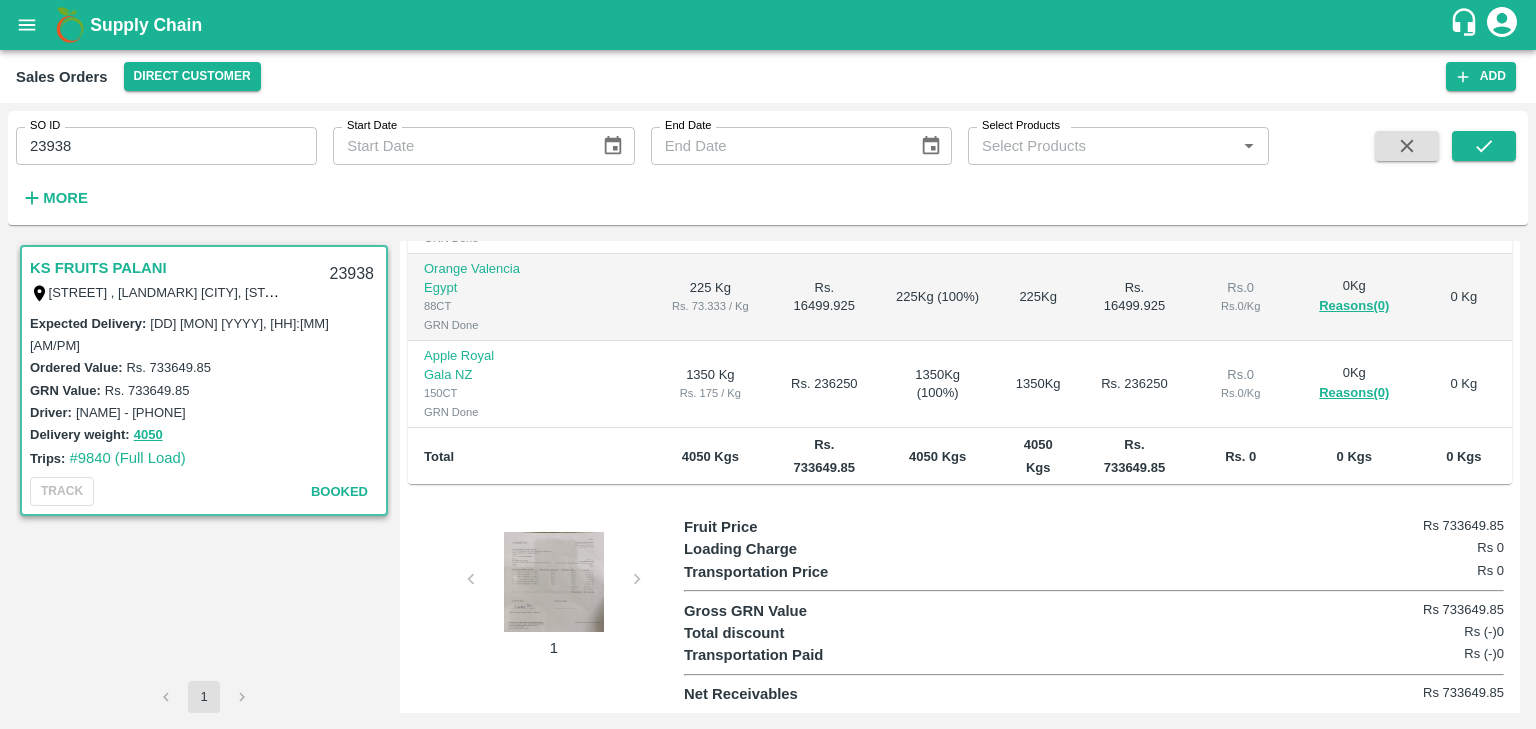 click at bounding box center [554, 582] 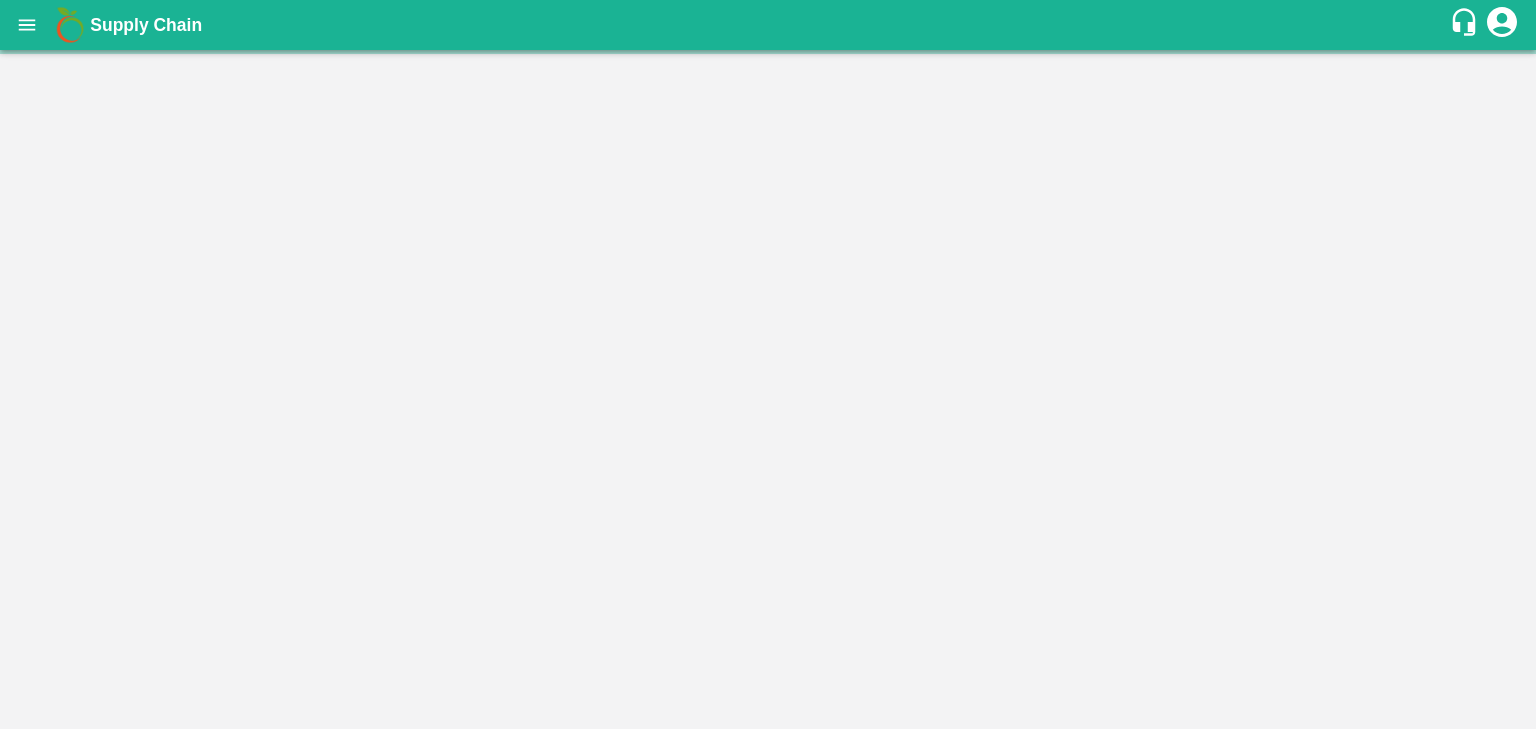 scroll, scrollTop: 0, scrollLeft: 0, axis: both 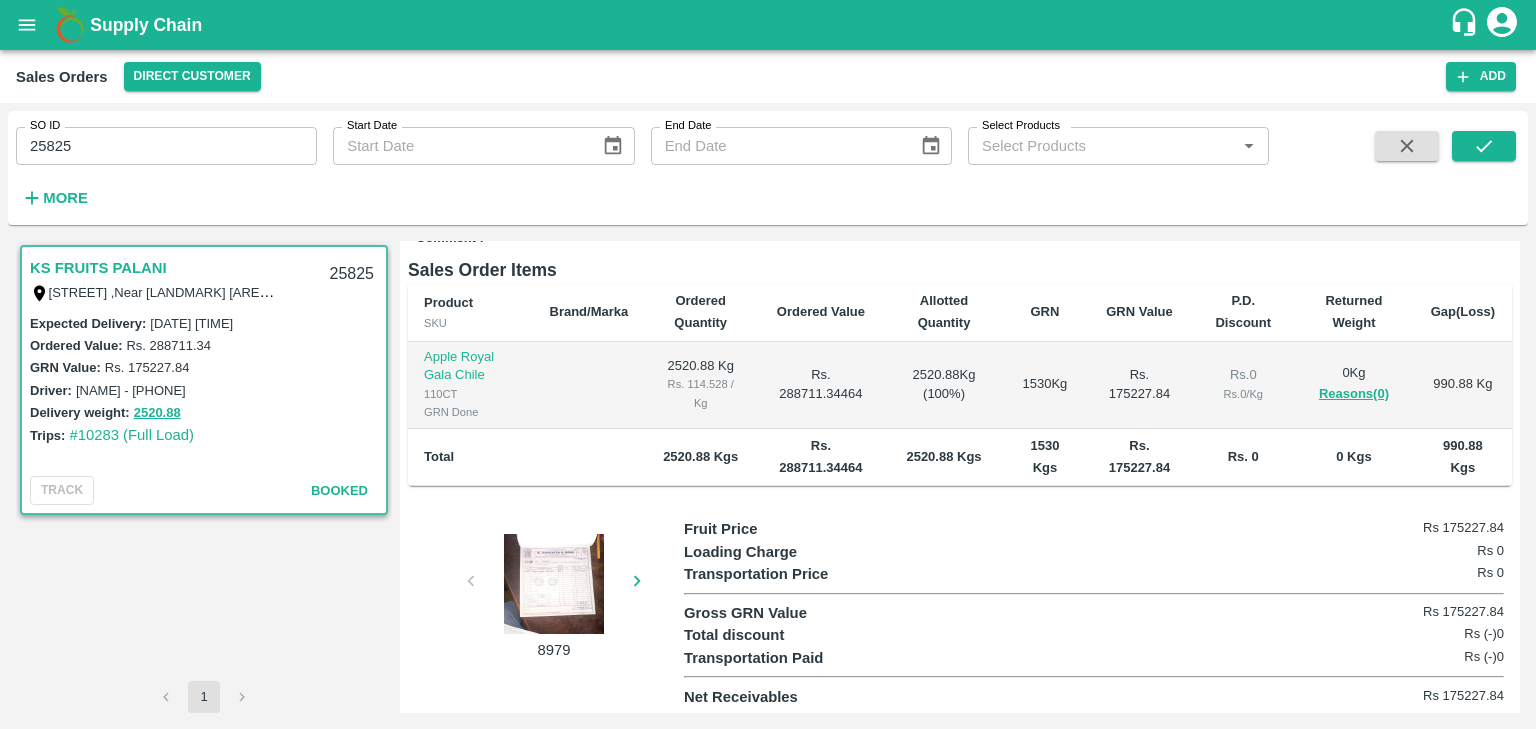 click at bounding box center [554, 584] 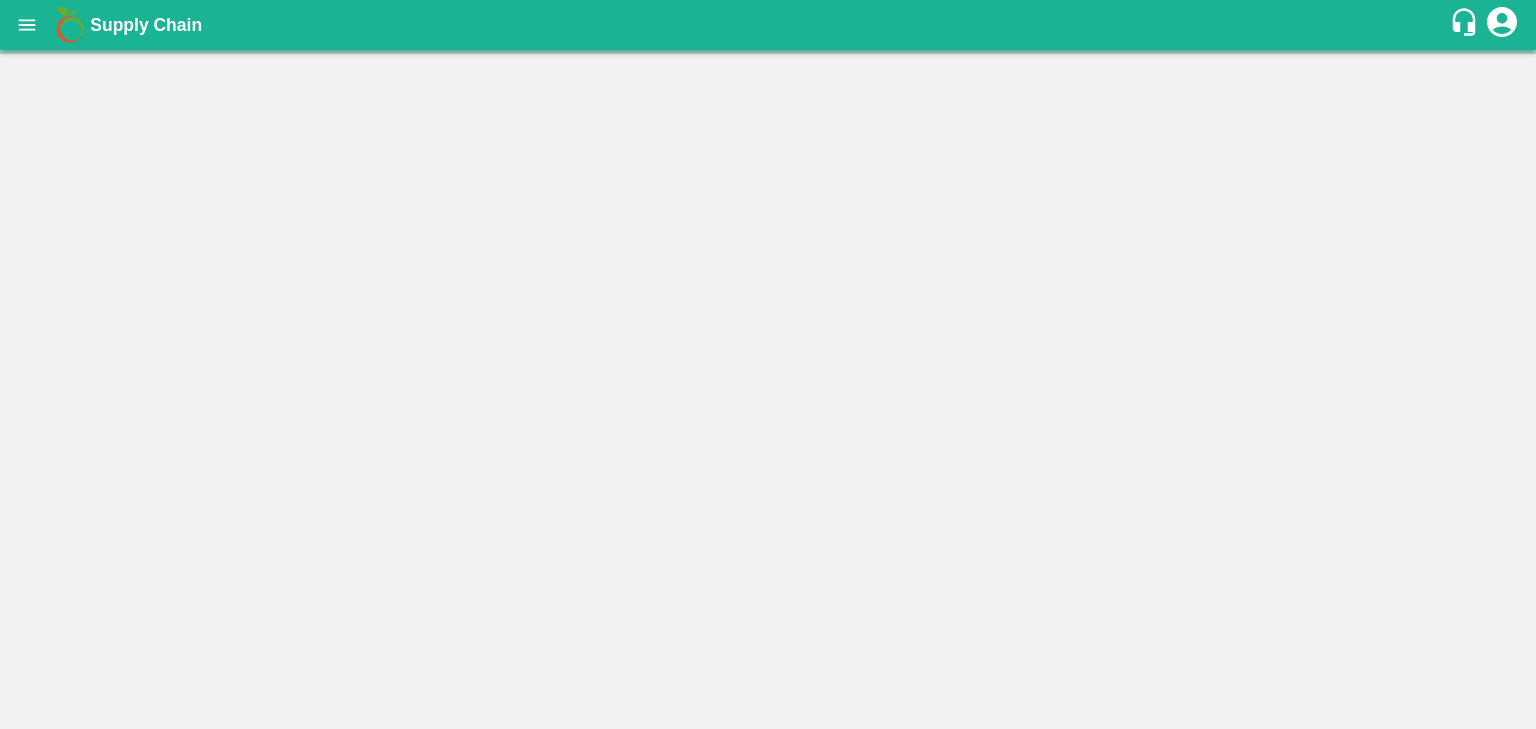 scroll, scrollTop: 0, scrollLeft: 0, axis: both 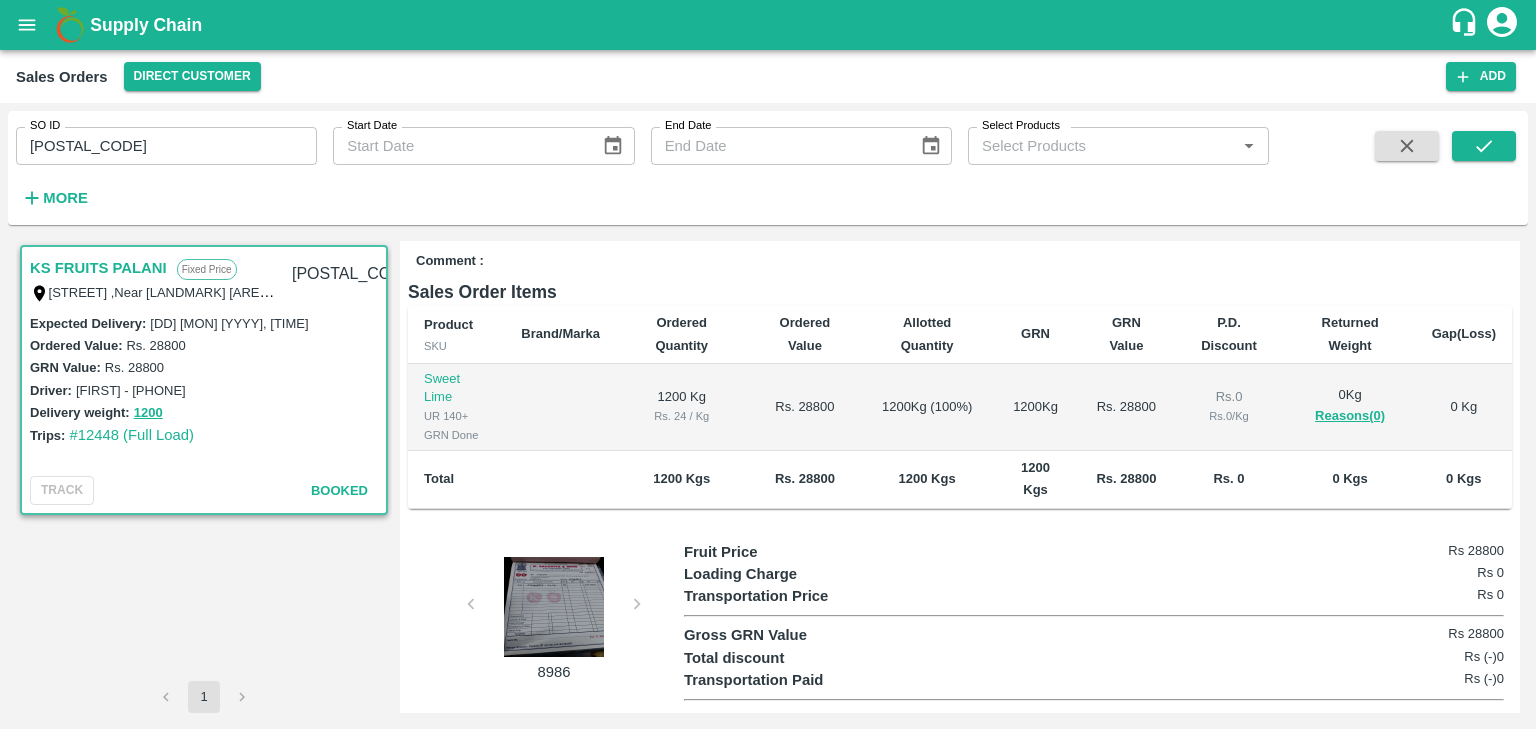 click at bounding box center (554, 607) 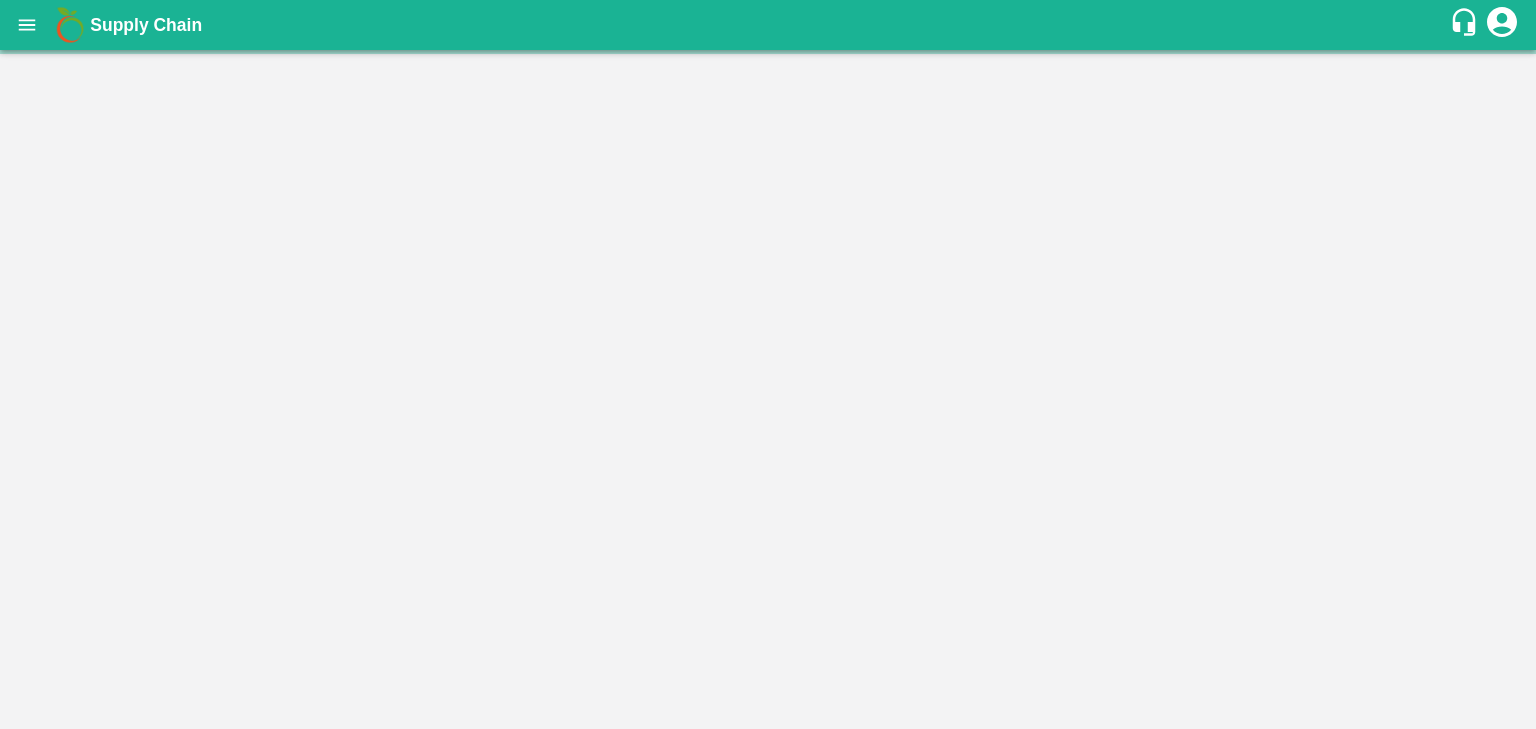 scroll, scrollTop: 0, scrollLeft: 0, axis: both 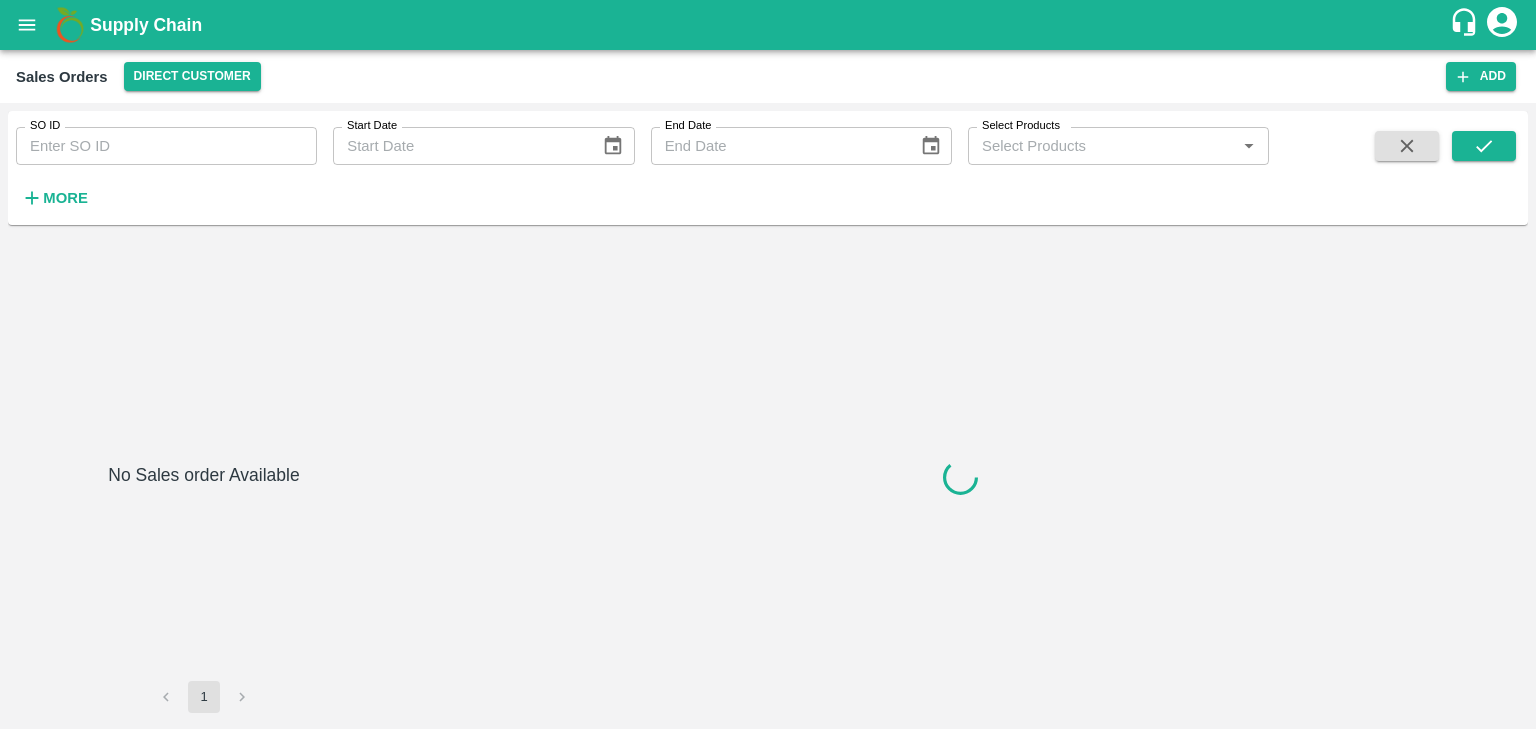 type on "37392" 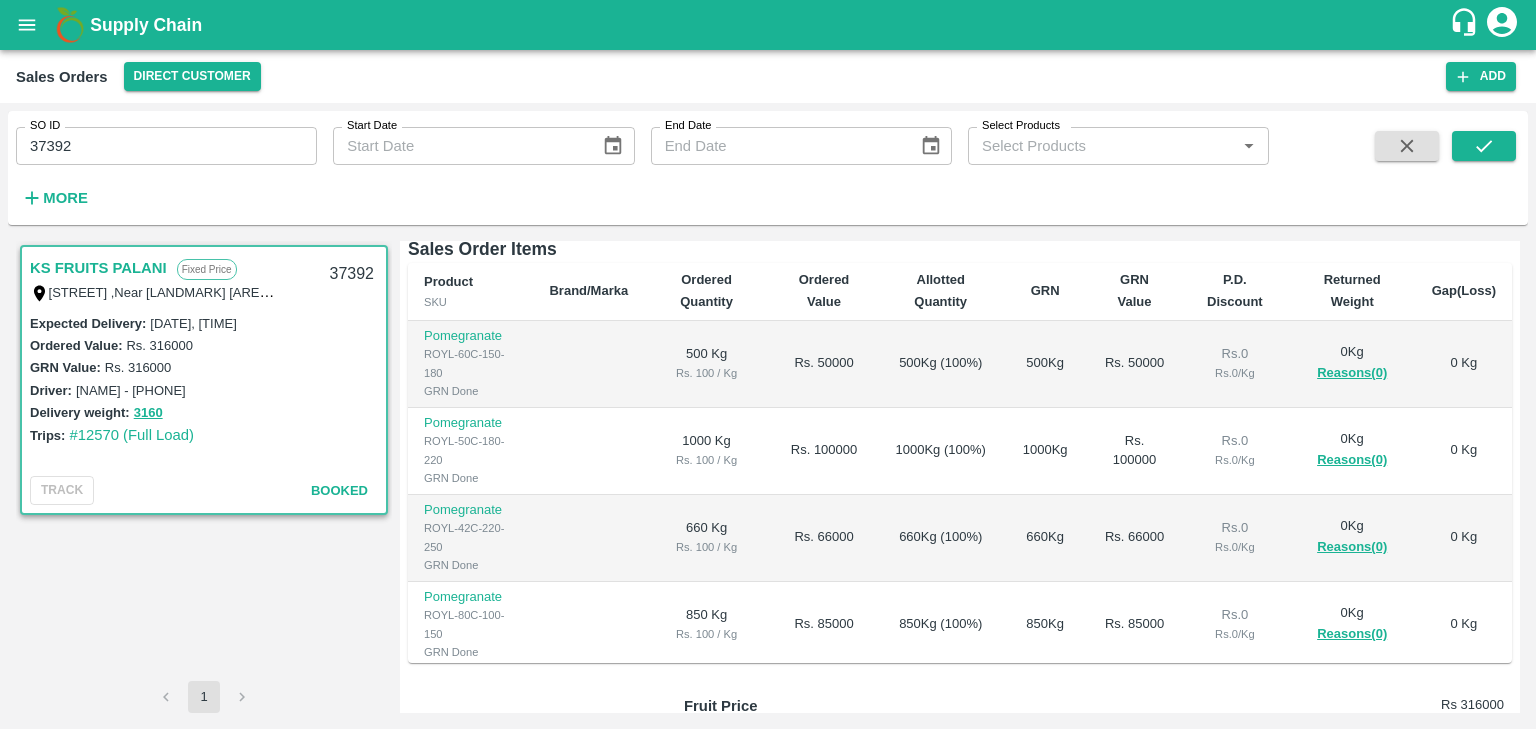 scroll, scrollTop: 360, scrollLeft: 0, axis: vertical 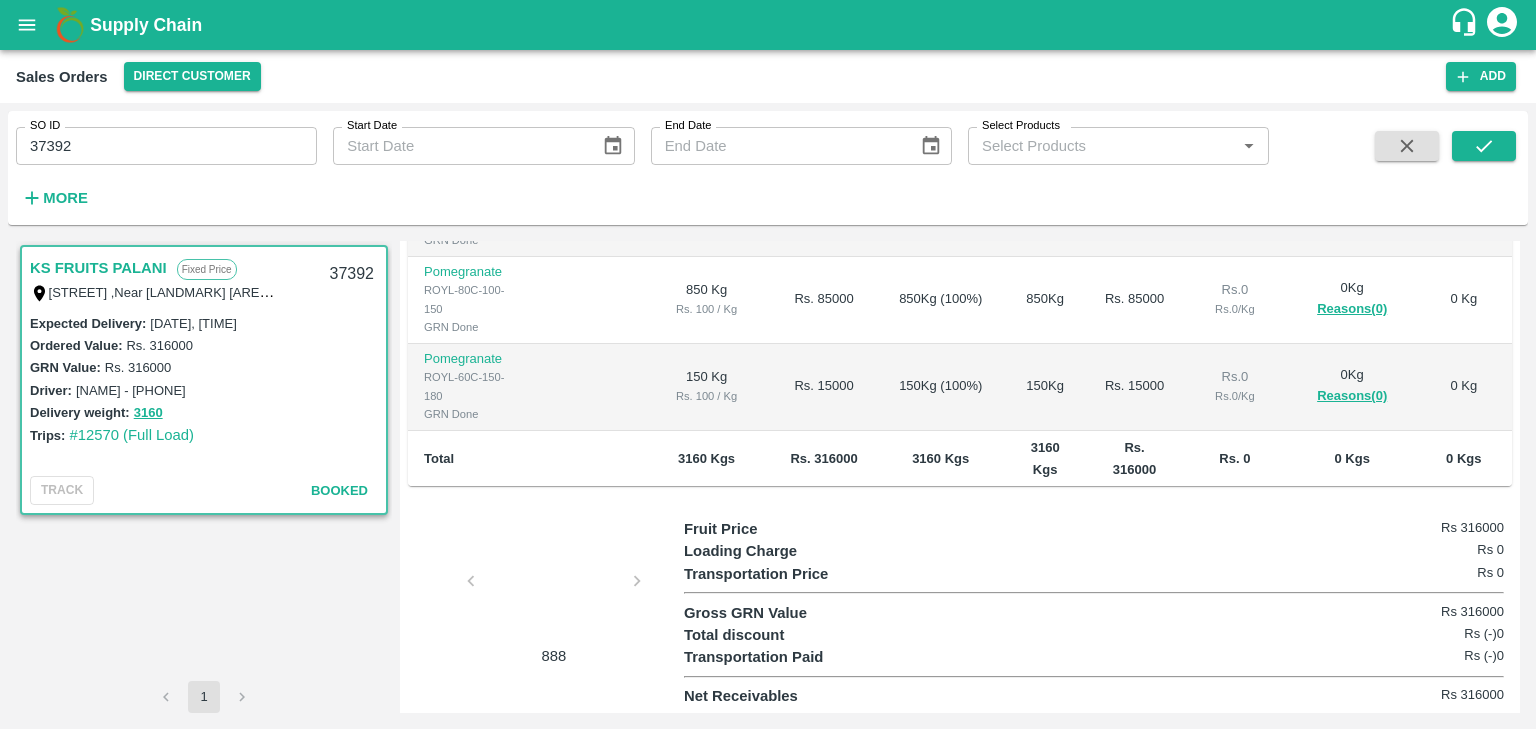 click at bounding box center (554, 587) 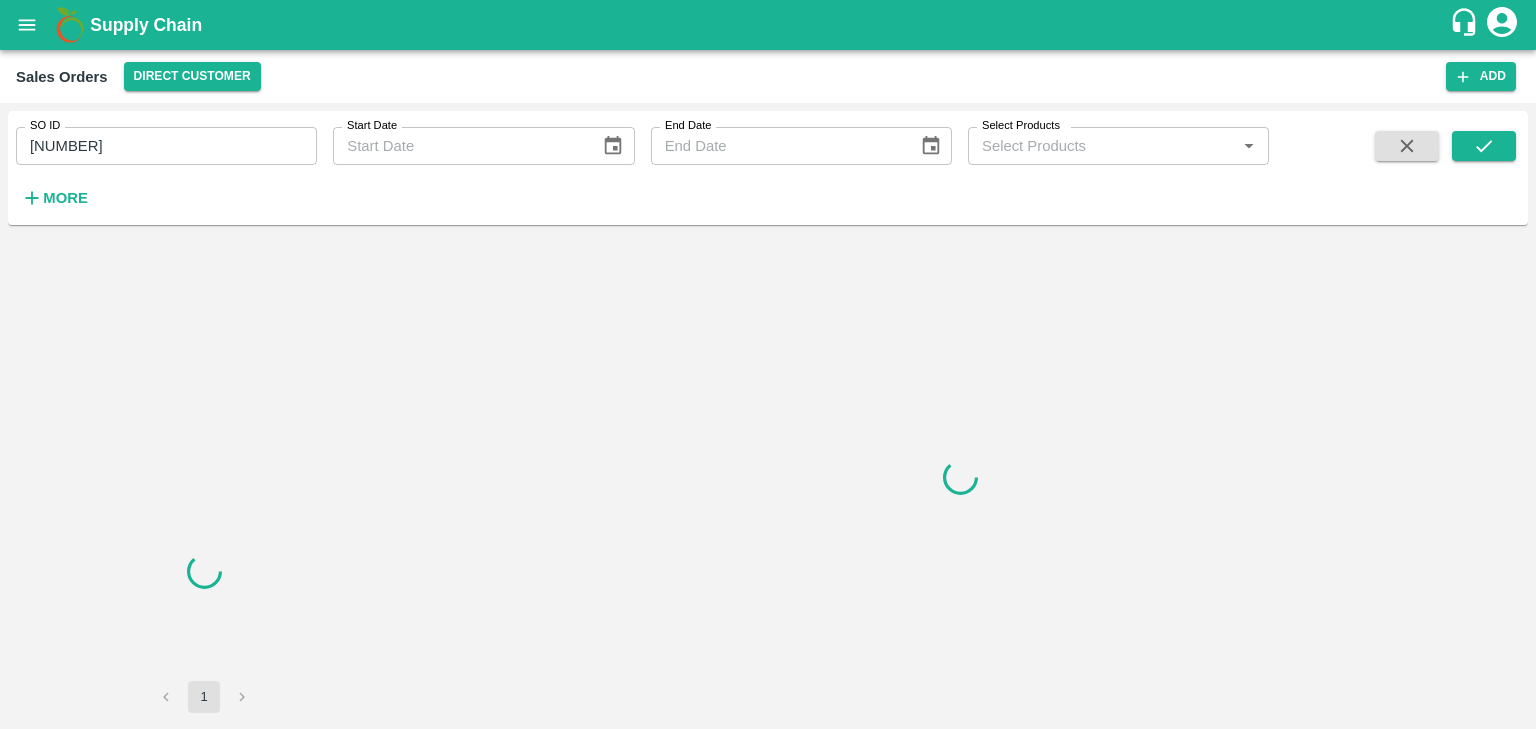 scroll, scrollTop: 0, scrollLeft: 0, axis: both 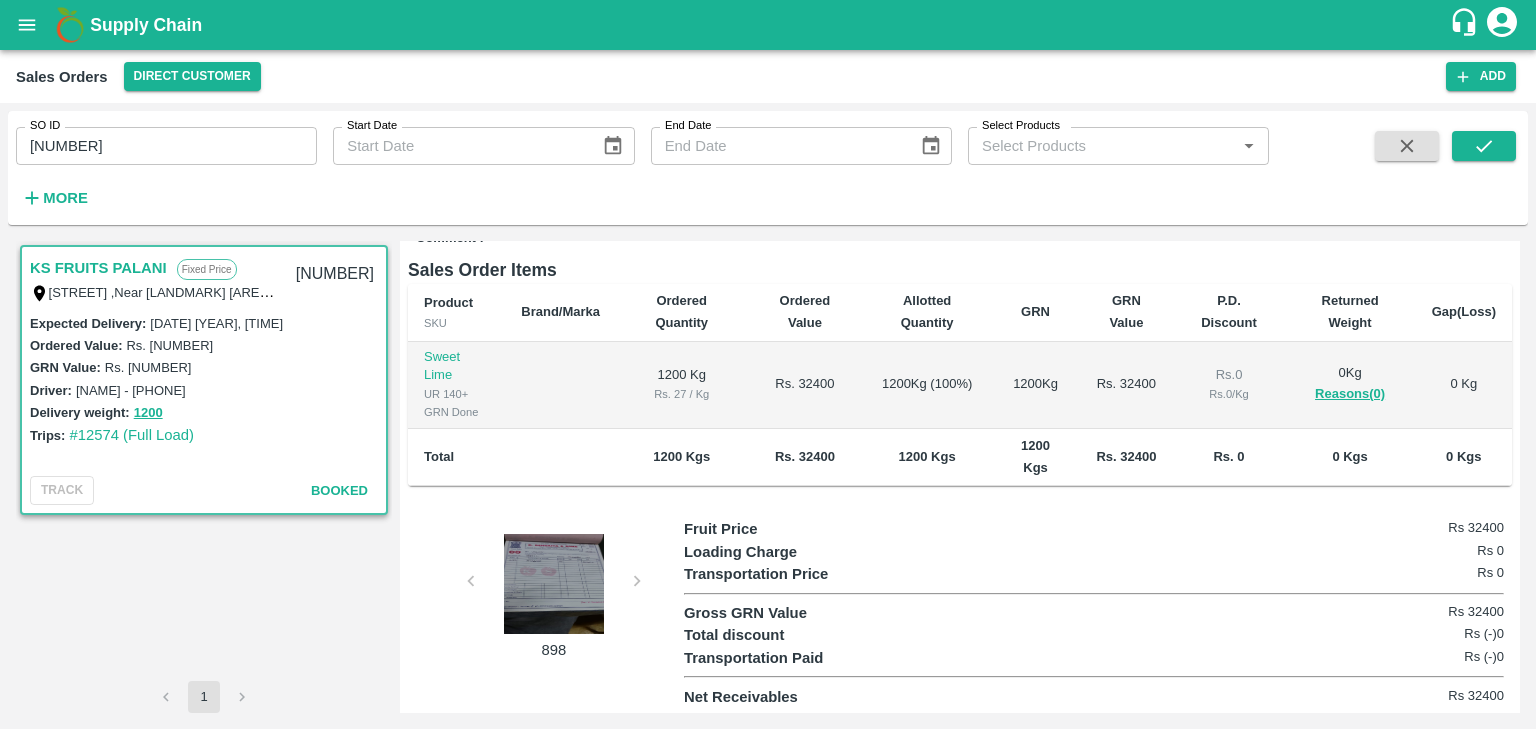 click at bounding box center [554, 584] 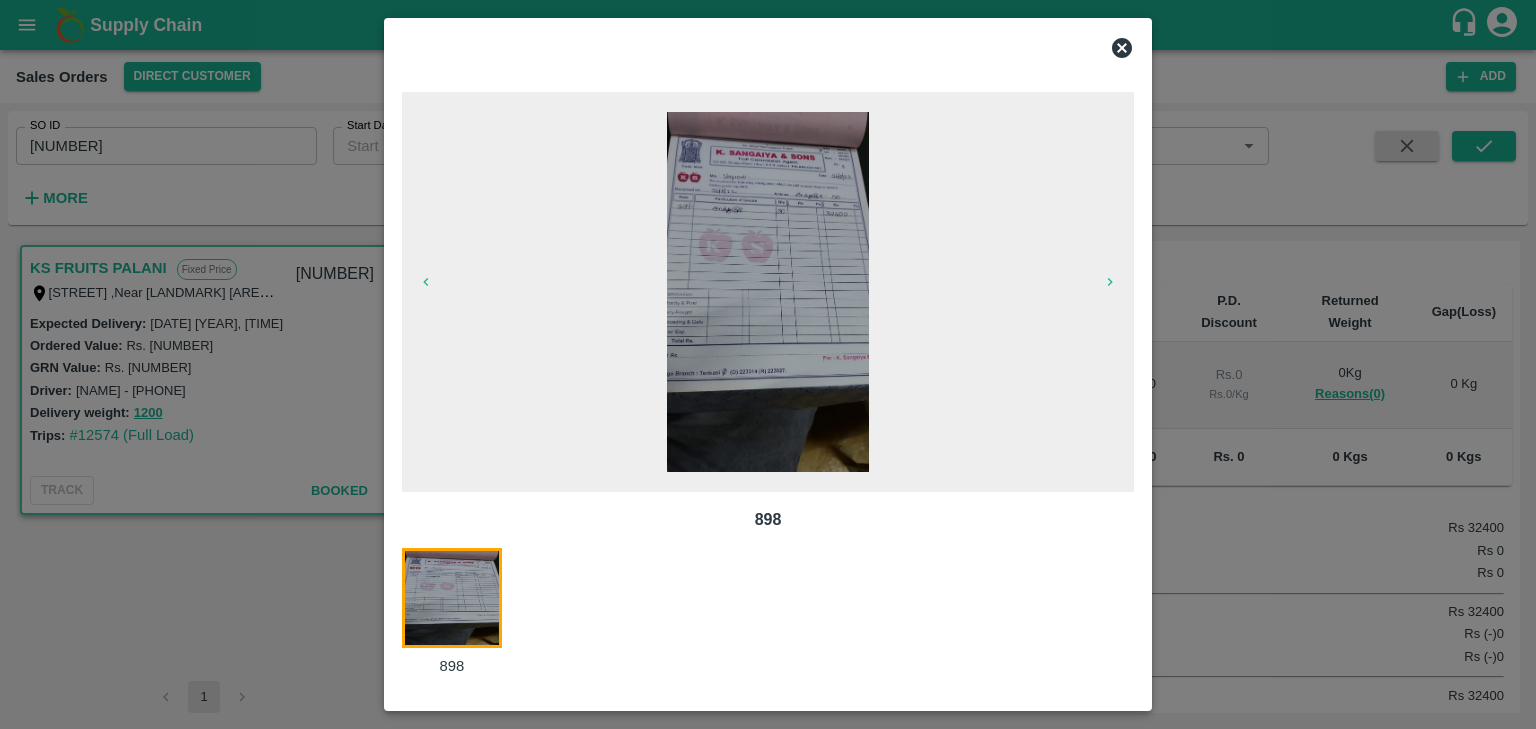 click at bounding box center (768, 292) 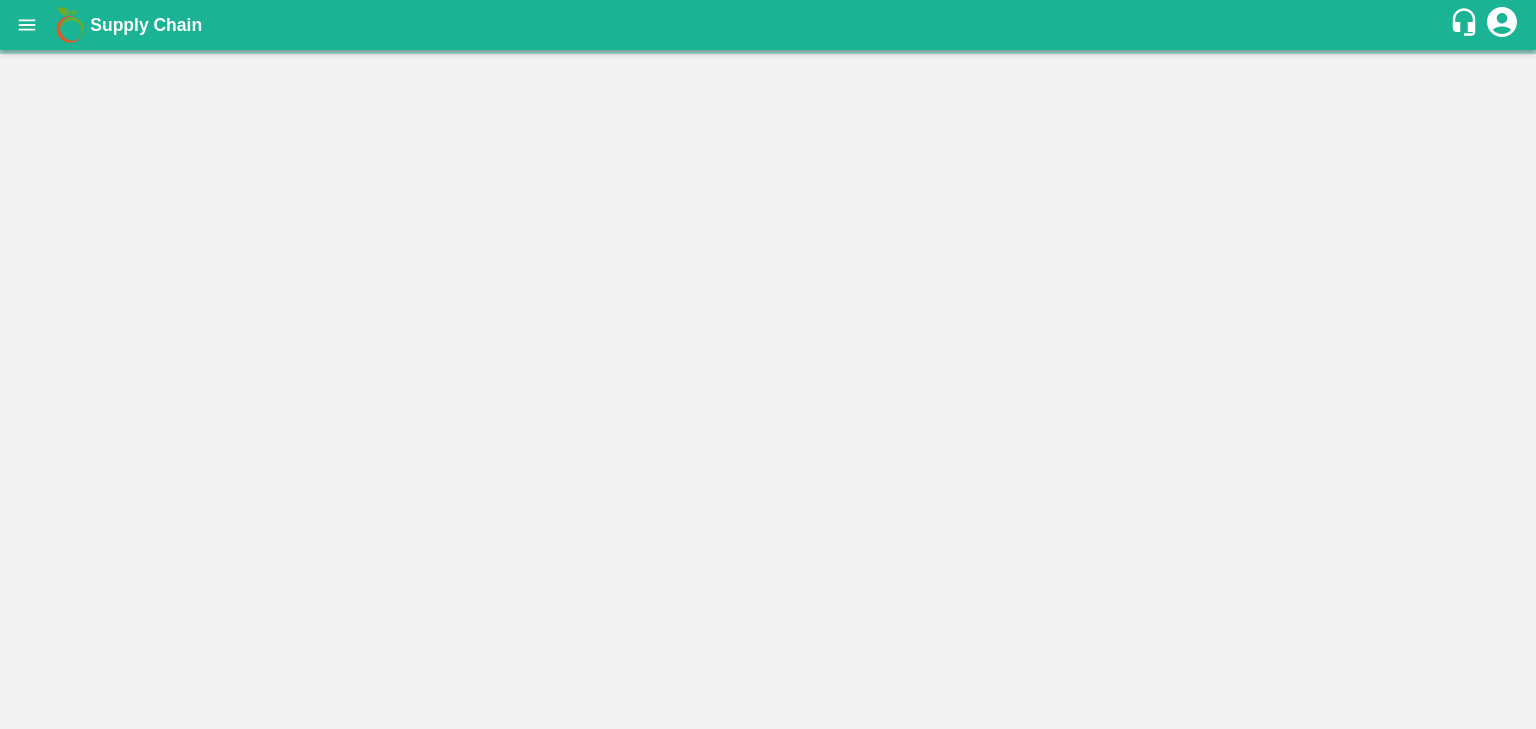 scroll, scrollTop: 0, scrollLeft: 0, axis: both 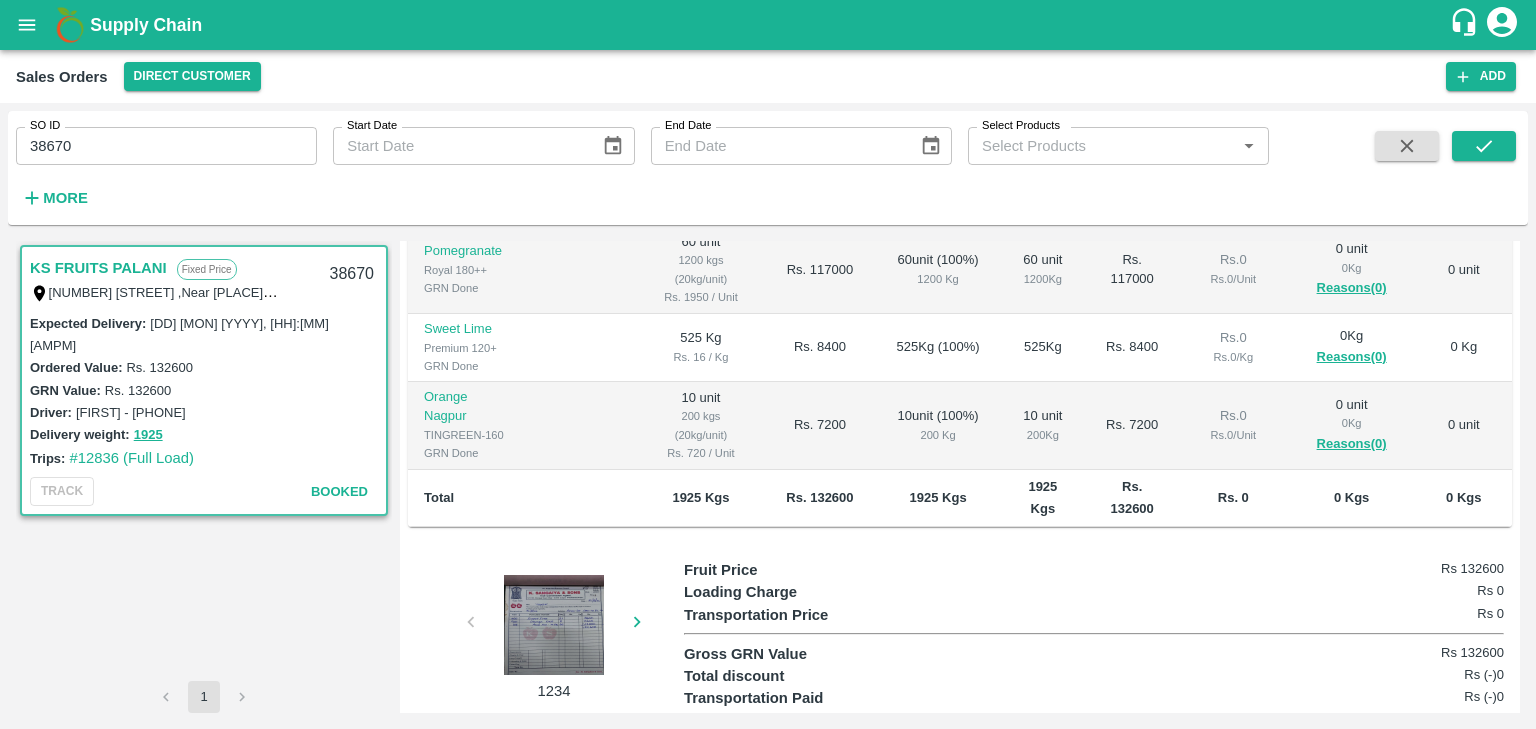 click at bounding box center (554, 625) 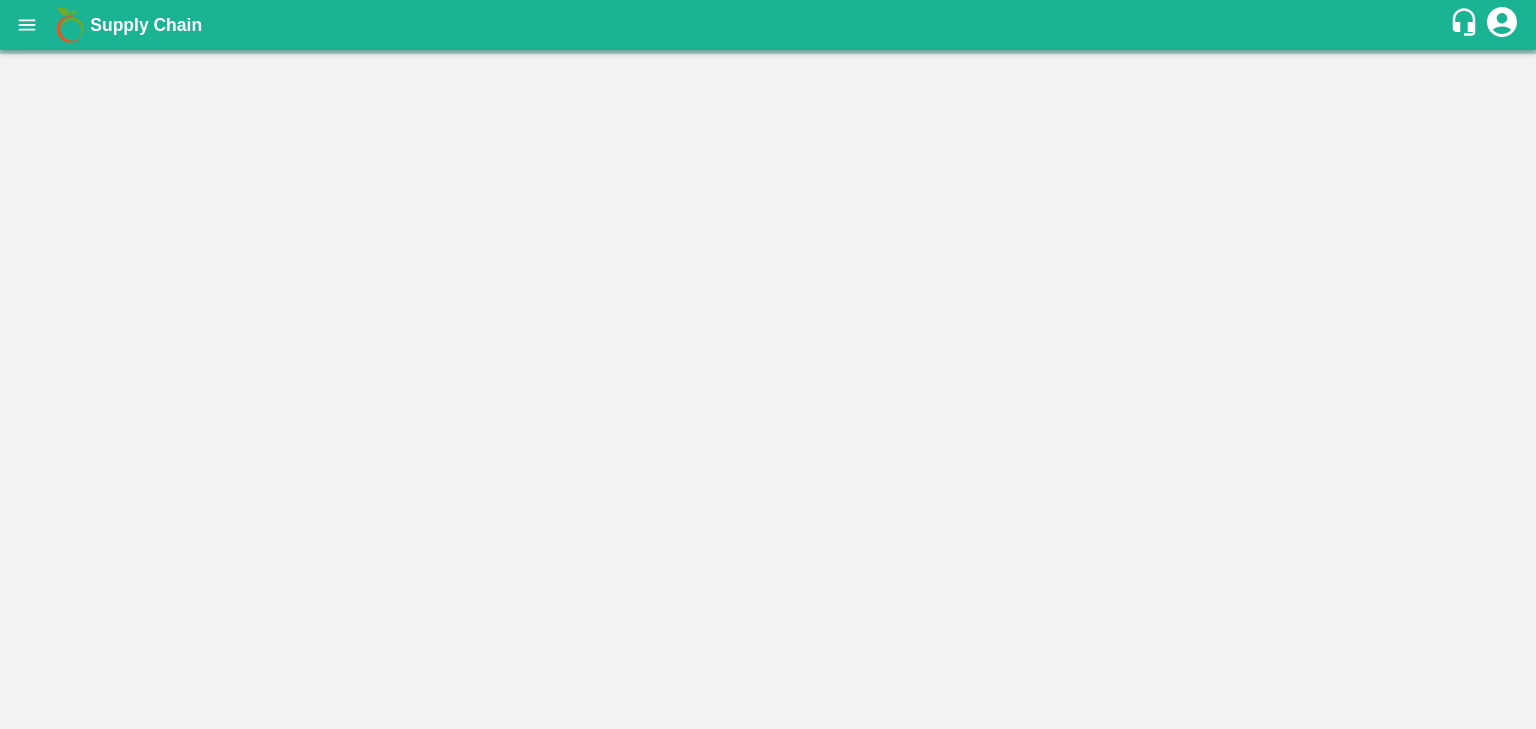 scroll, scrollTop: 0, scrollLeft: 0, axis: both 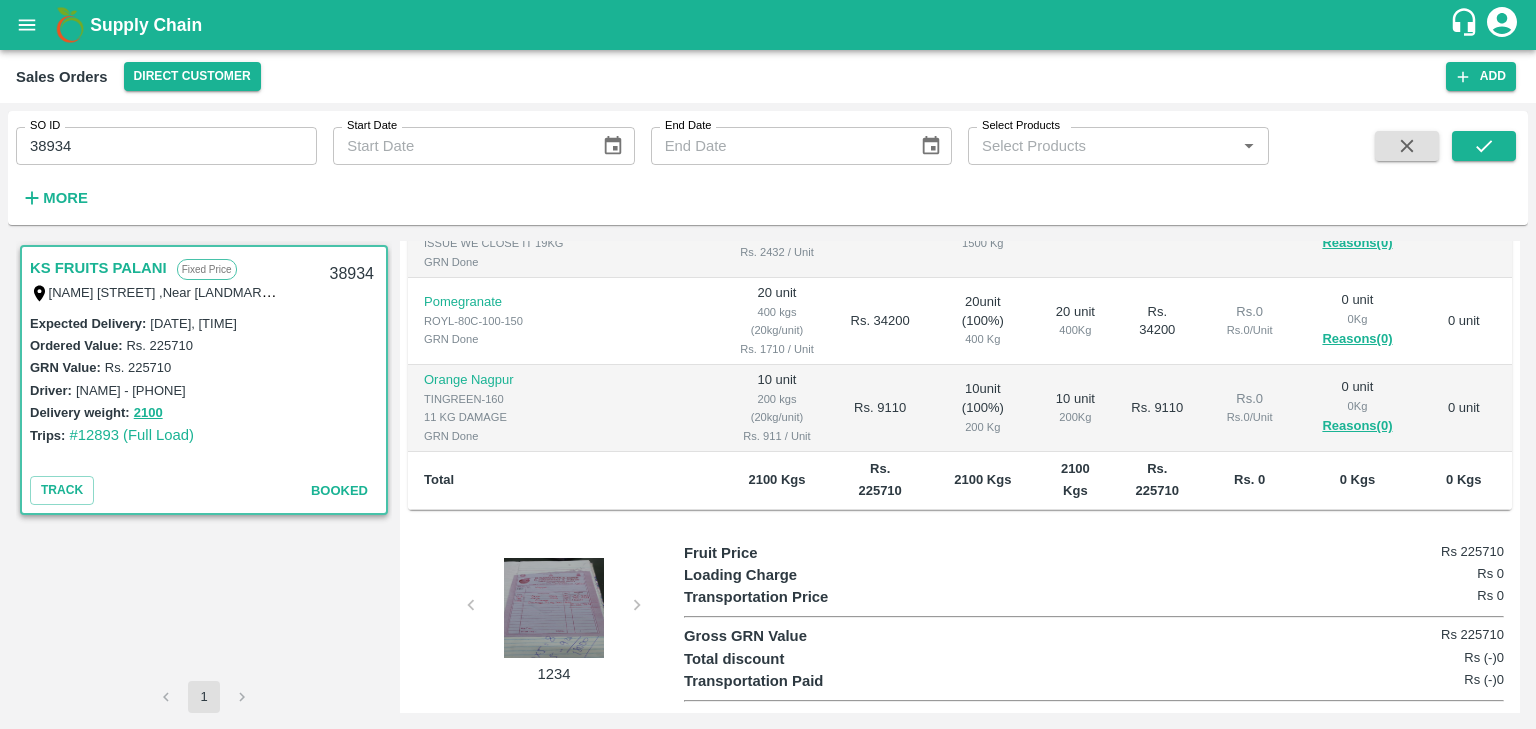 click at bounding box center [554, 608] 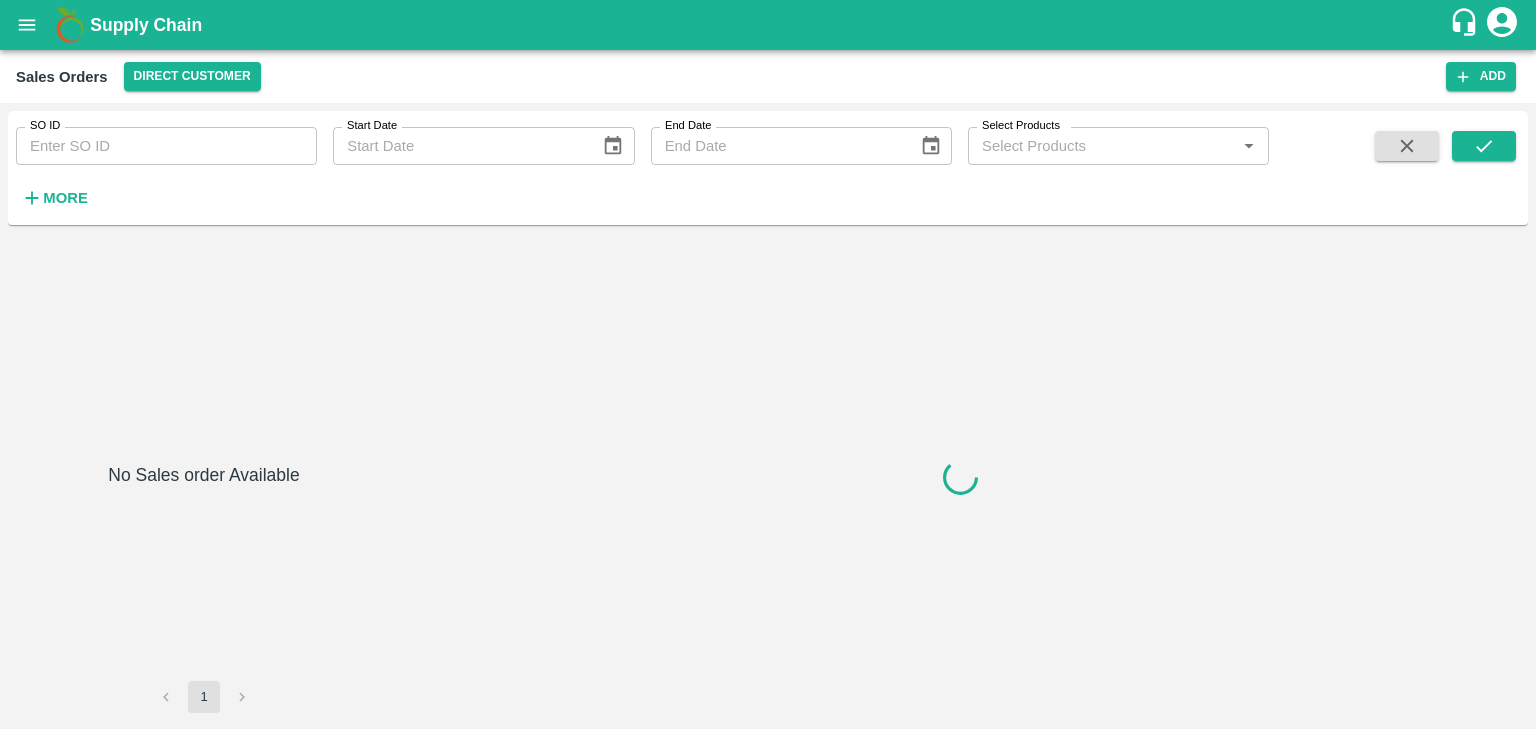 type on "41312" 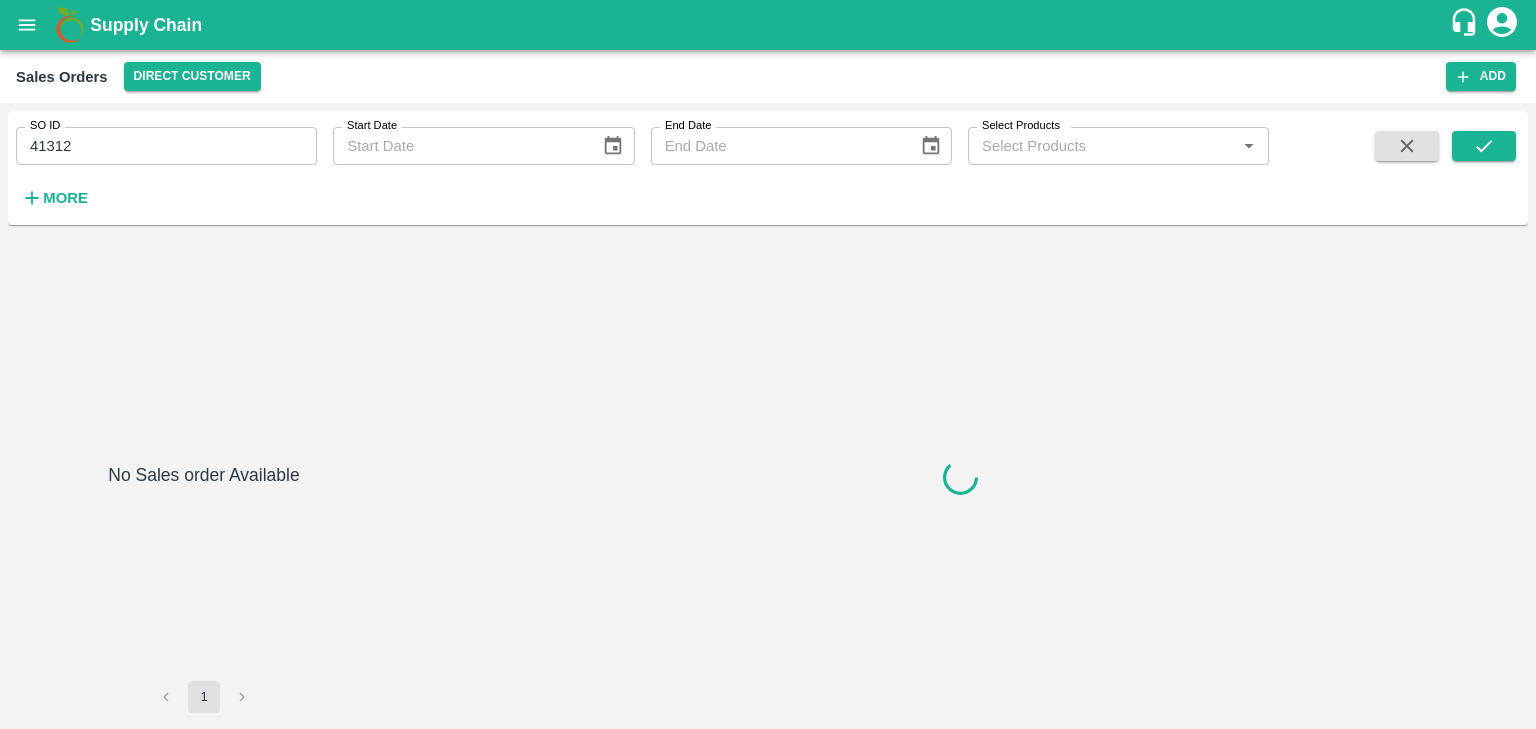 scroll, scrollTop: 0, scrollLeft: 0, axis: both 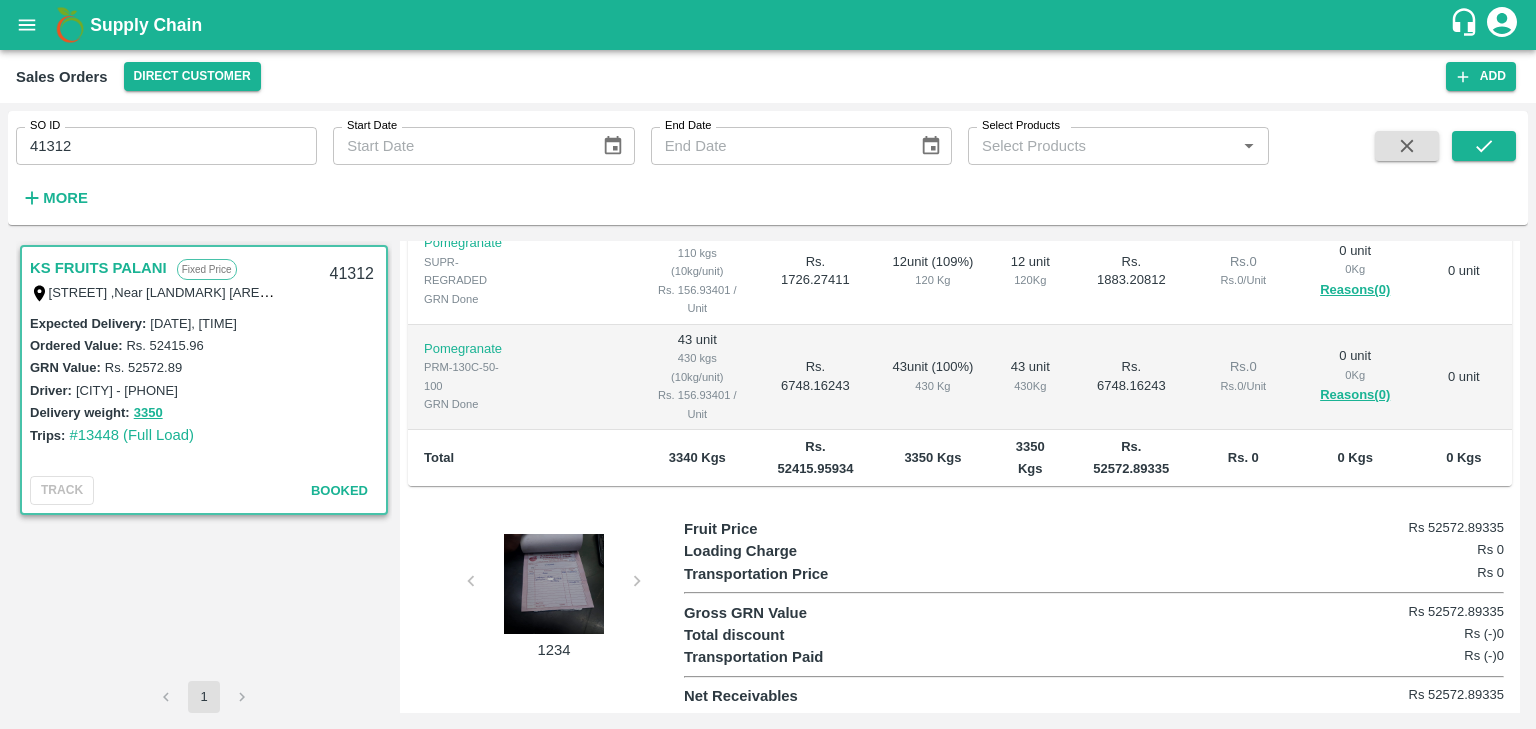 click at bounding box center (554, 584) 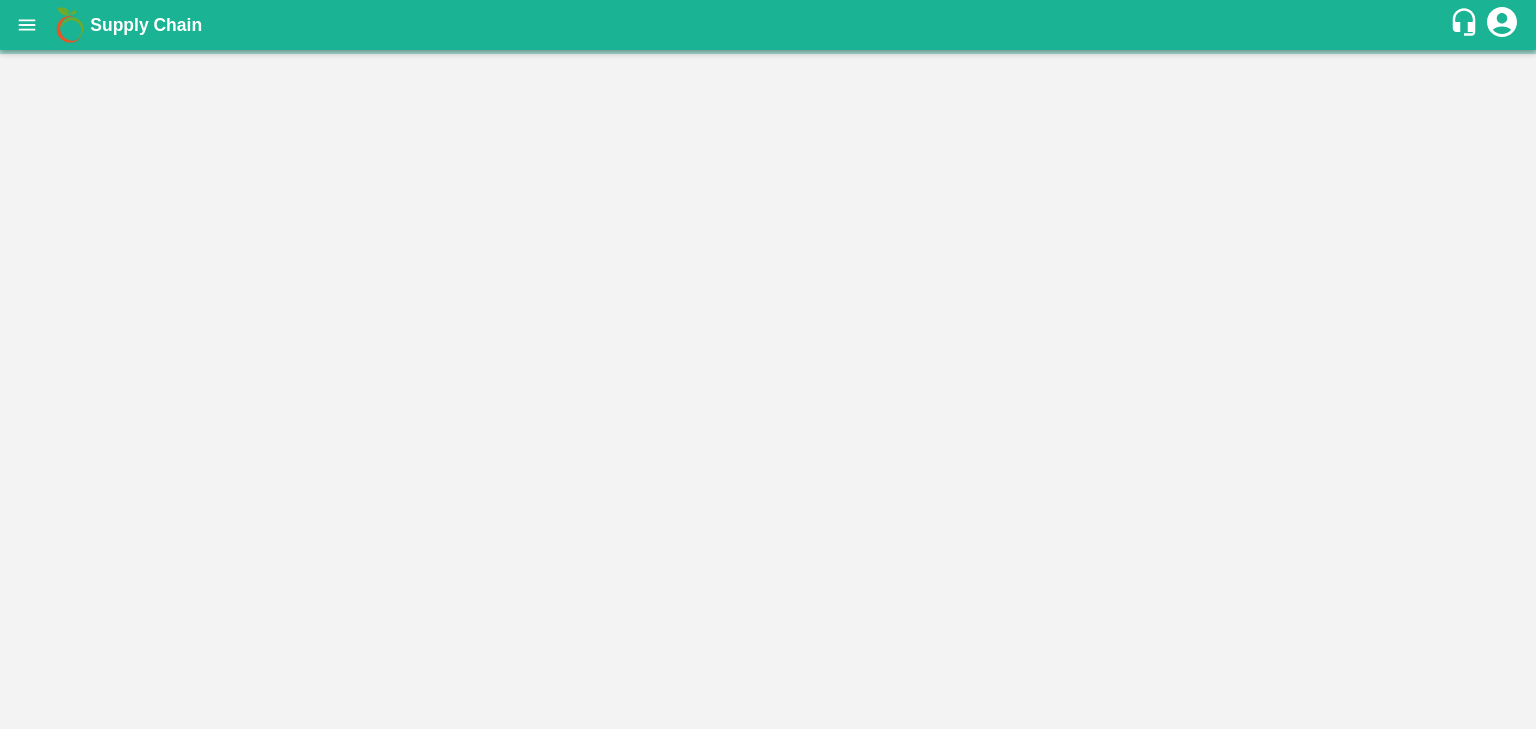 scroll, scrollTop: 0, scrollLeft: 0, axis: both 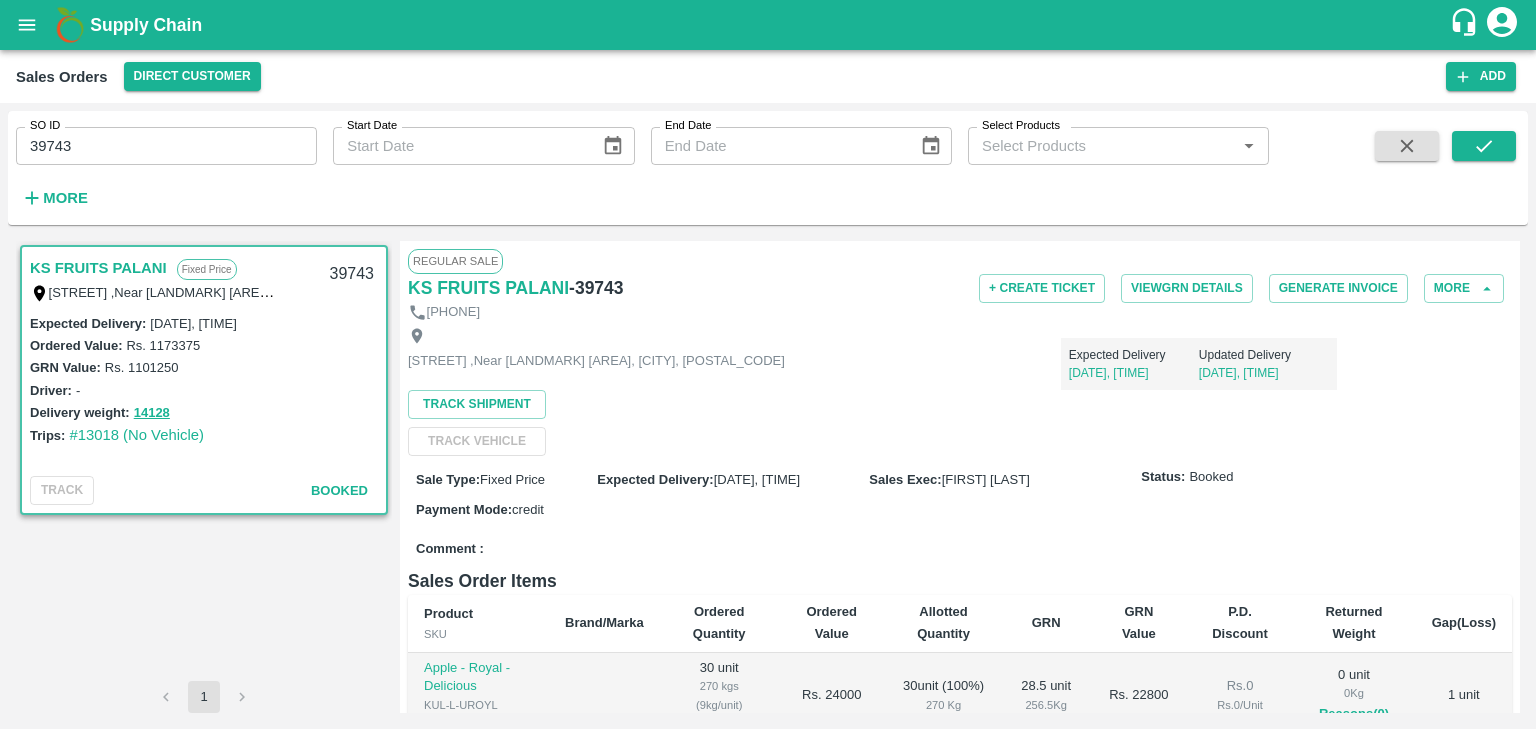 click on "Track Shipment TRACK VEHICLE" at bounding box center (500, 423) 